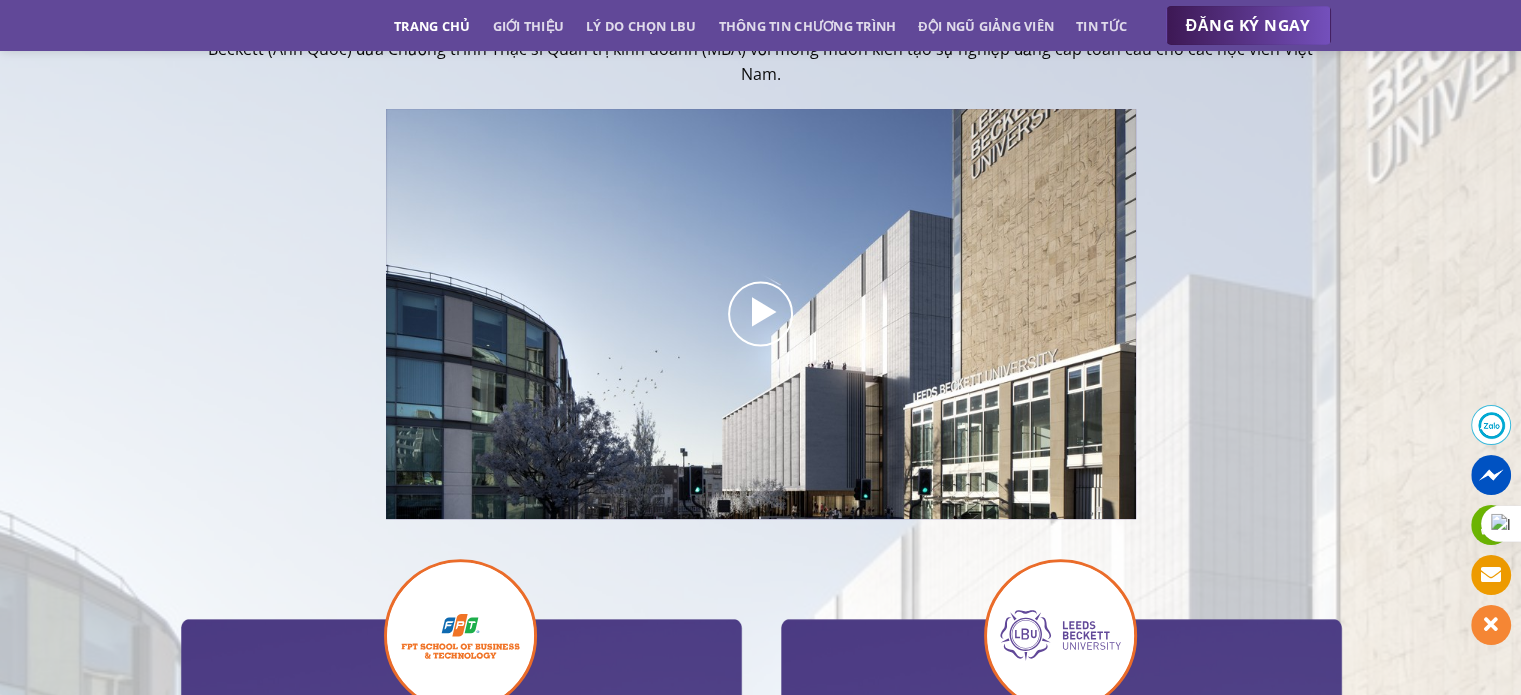 scroll, scrollTop: 1000, scrollLeft: 0, axis: vertical 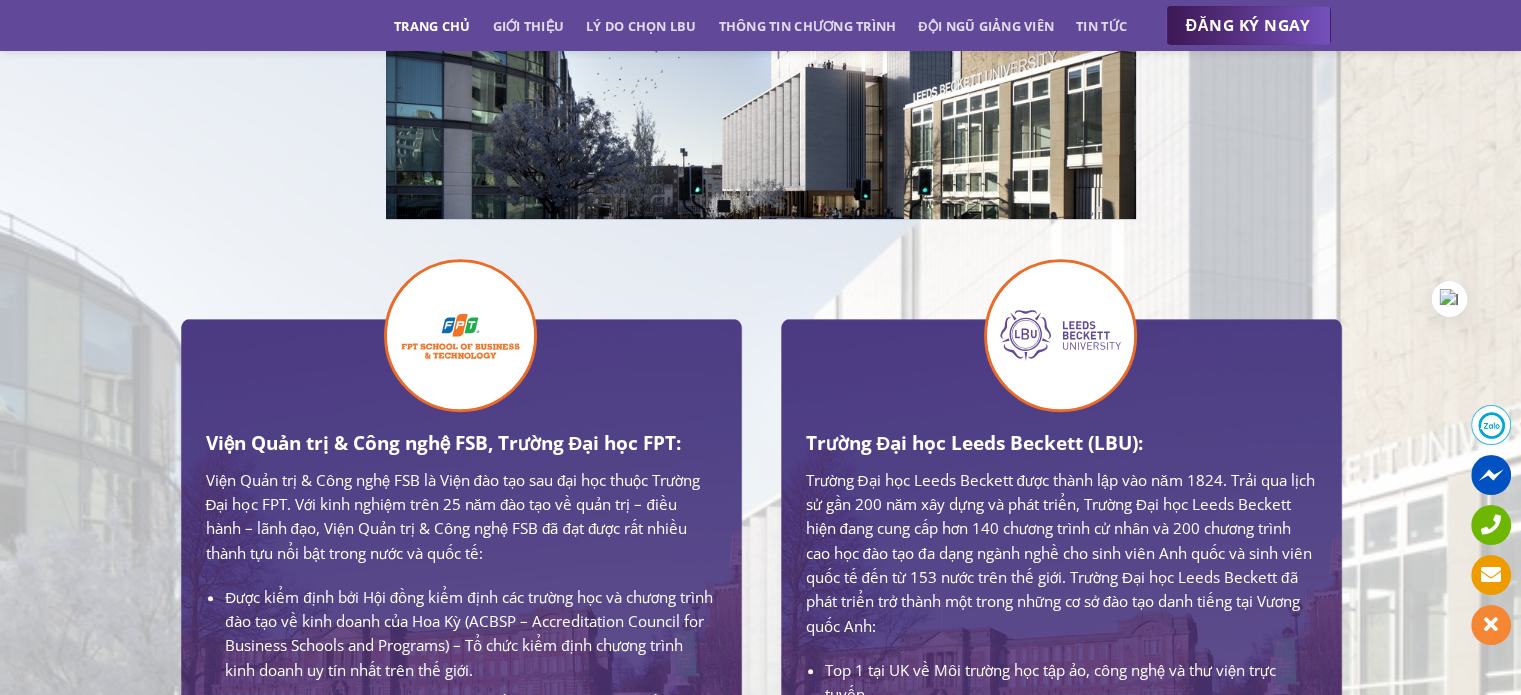 drag, startPoint x: 1504, startPoint y: 507, endPoint x: 1436, endPoint y: 279, distance: 237.92436 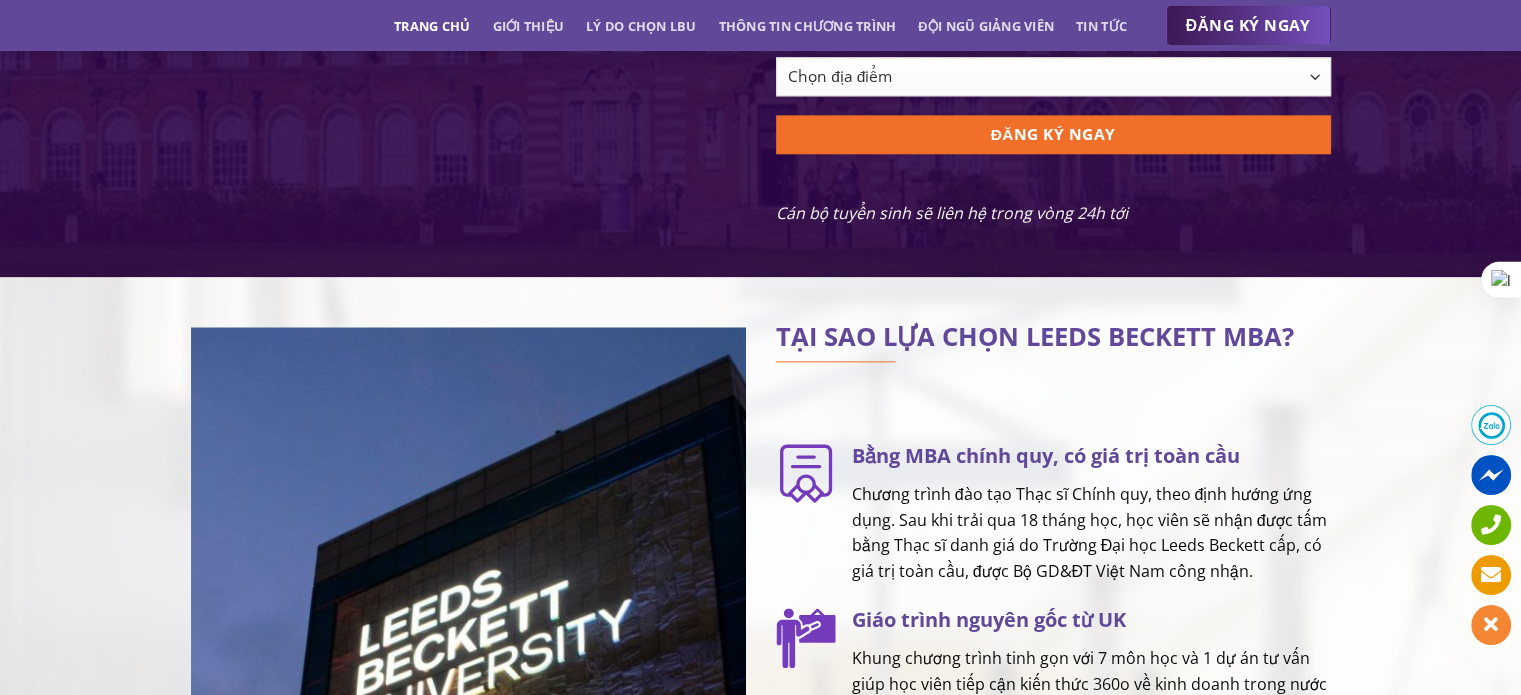 scroll, scrollTop: 2800, scrollLeft: 0, axis: vertical 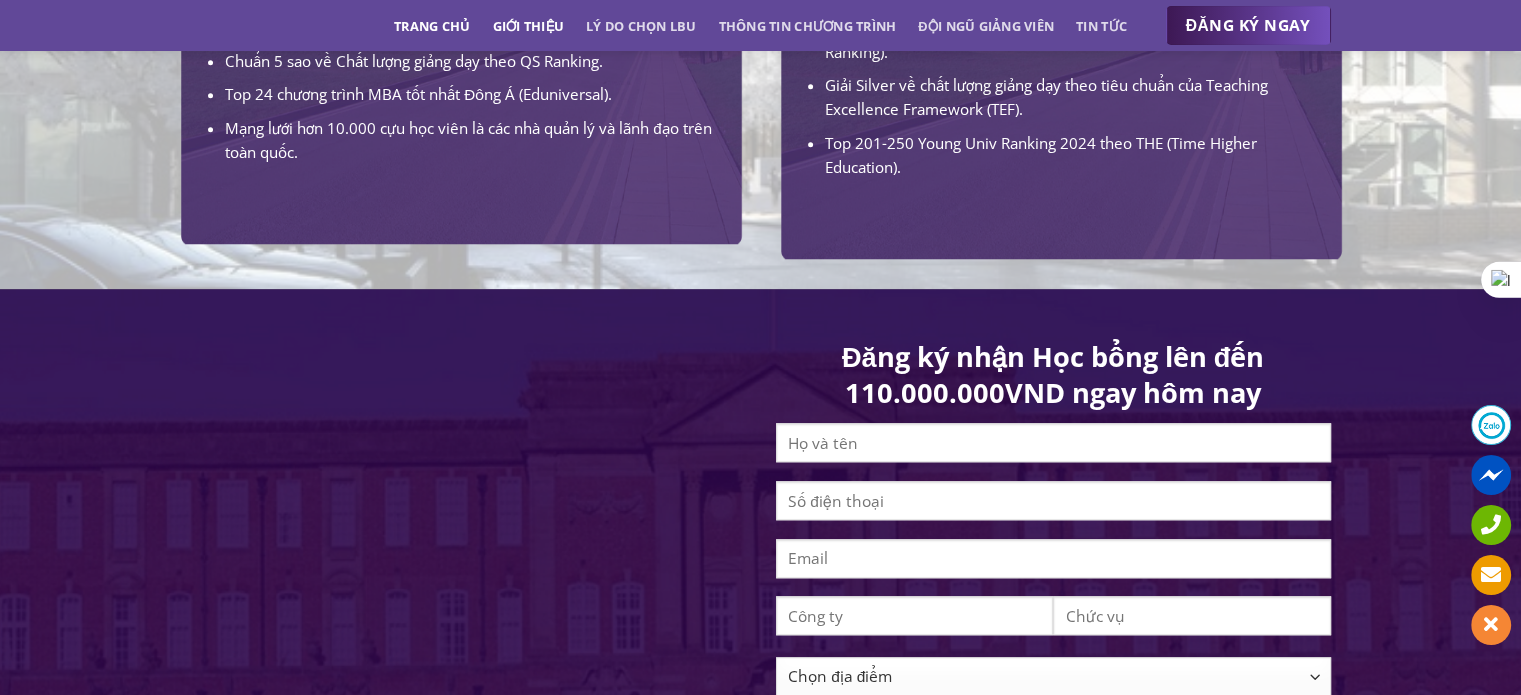 click on "Giới thiệu" at bounding box center [528, 26] 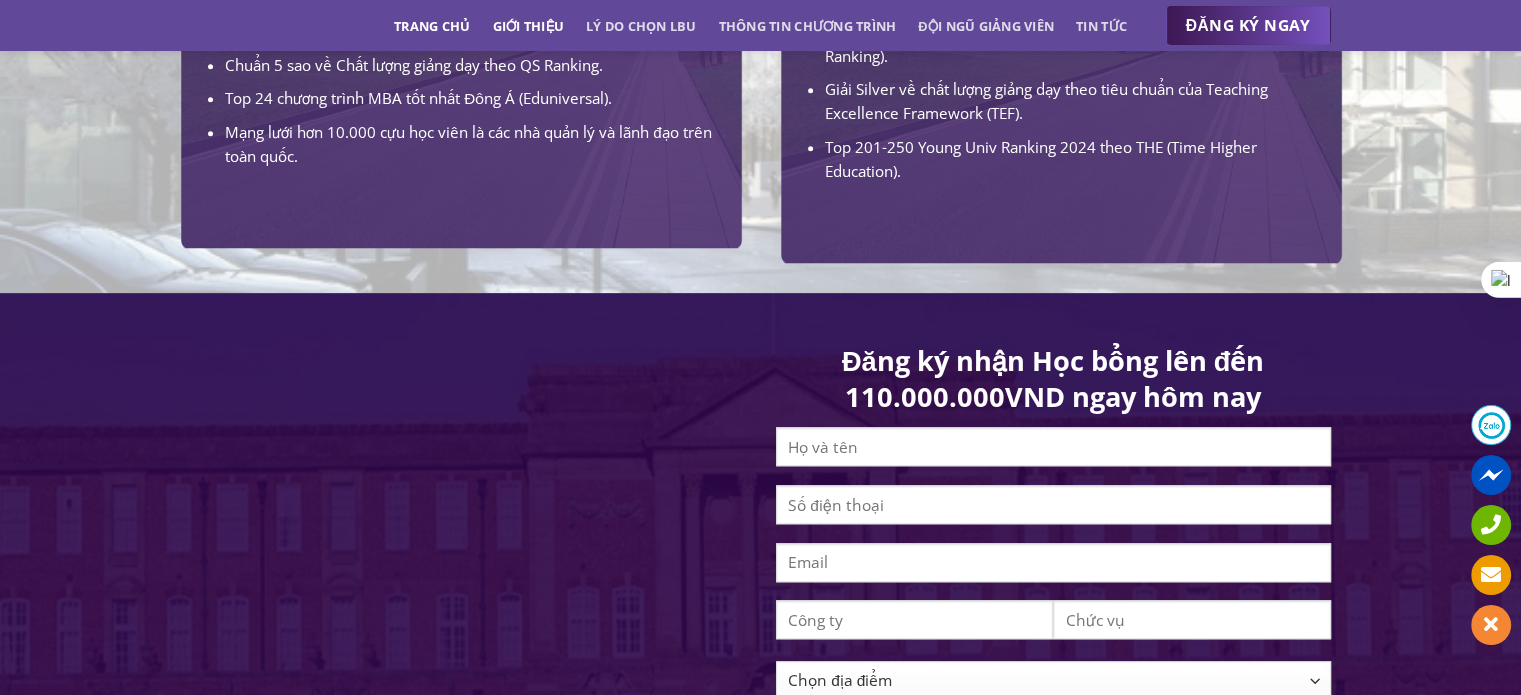 scroll, scrollTop: 488, scrollLeft: 0, axis: vertical 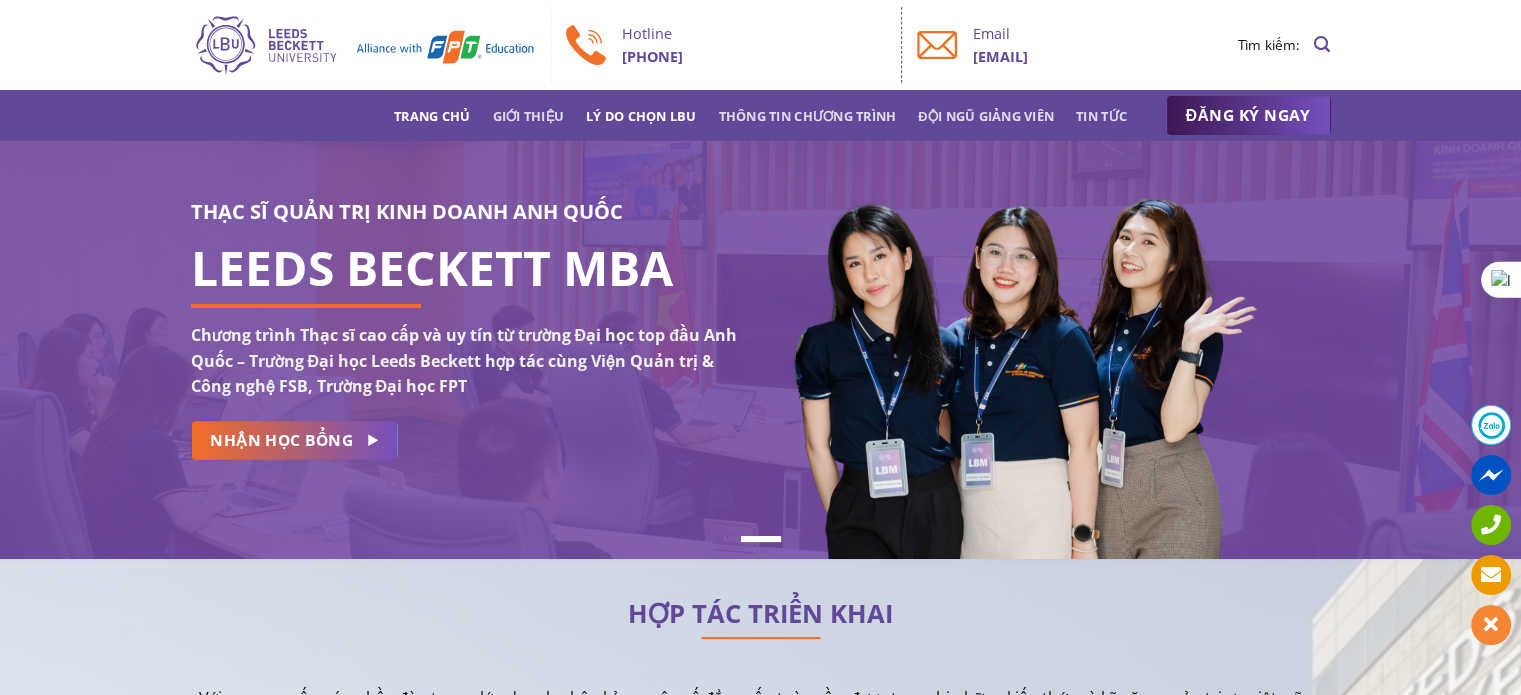click on "Lý do chọn LBU" at bounding box center [641, 116] 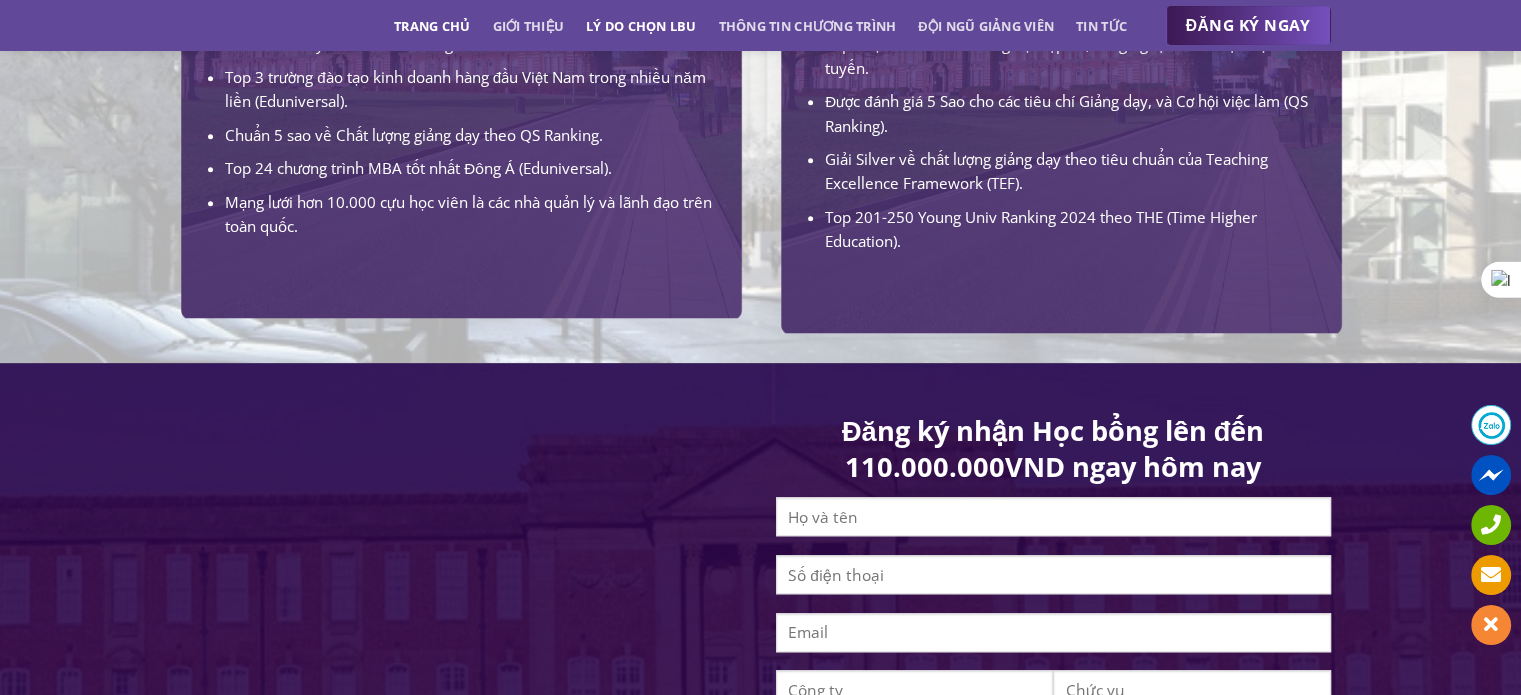 scroll, scrollTop: 2507, scrollLeft: 0, axis: vertical 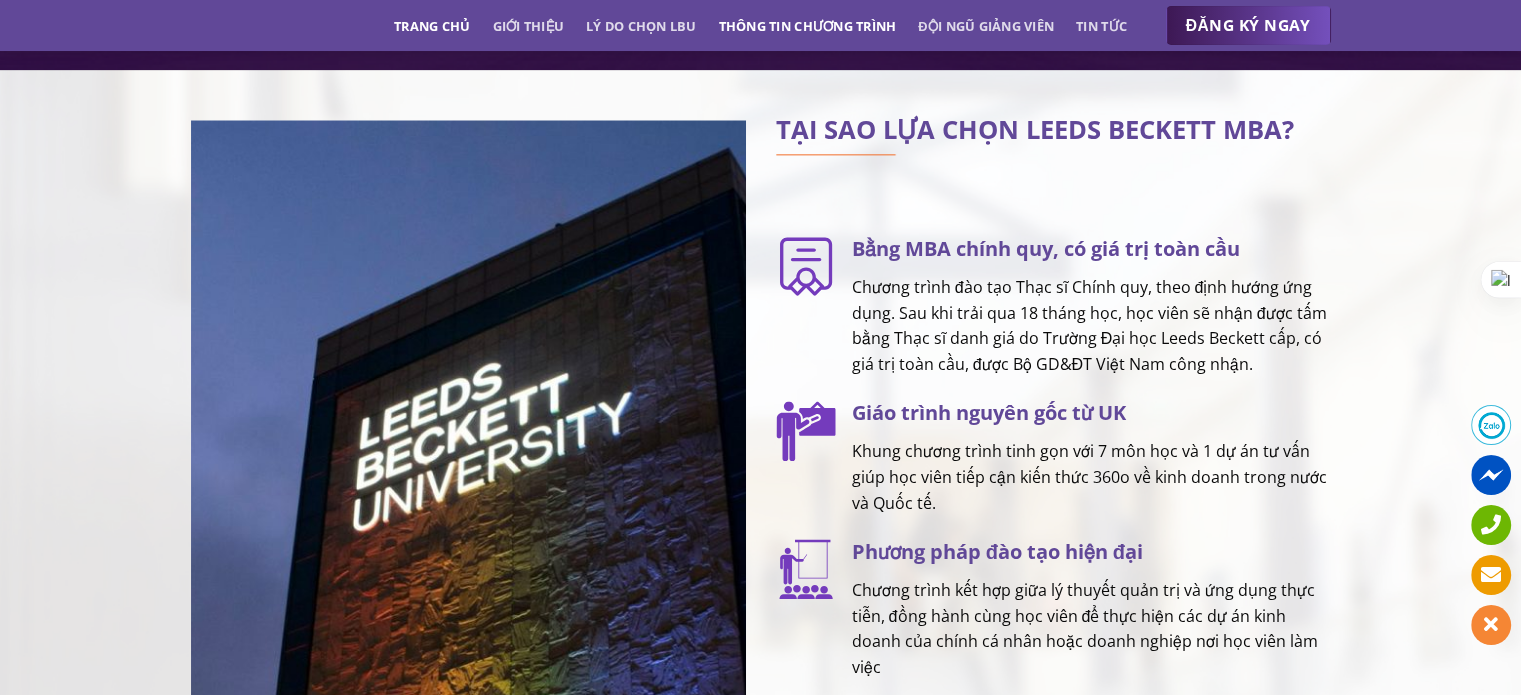 click on "Thông tin chương trình" at bounding box center [808, 26] 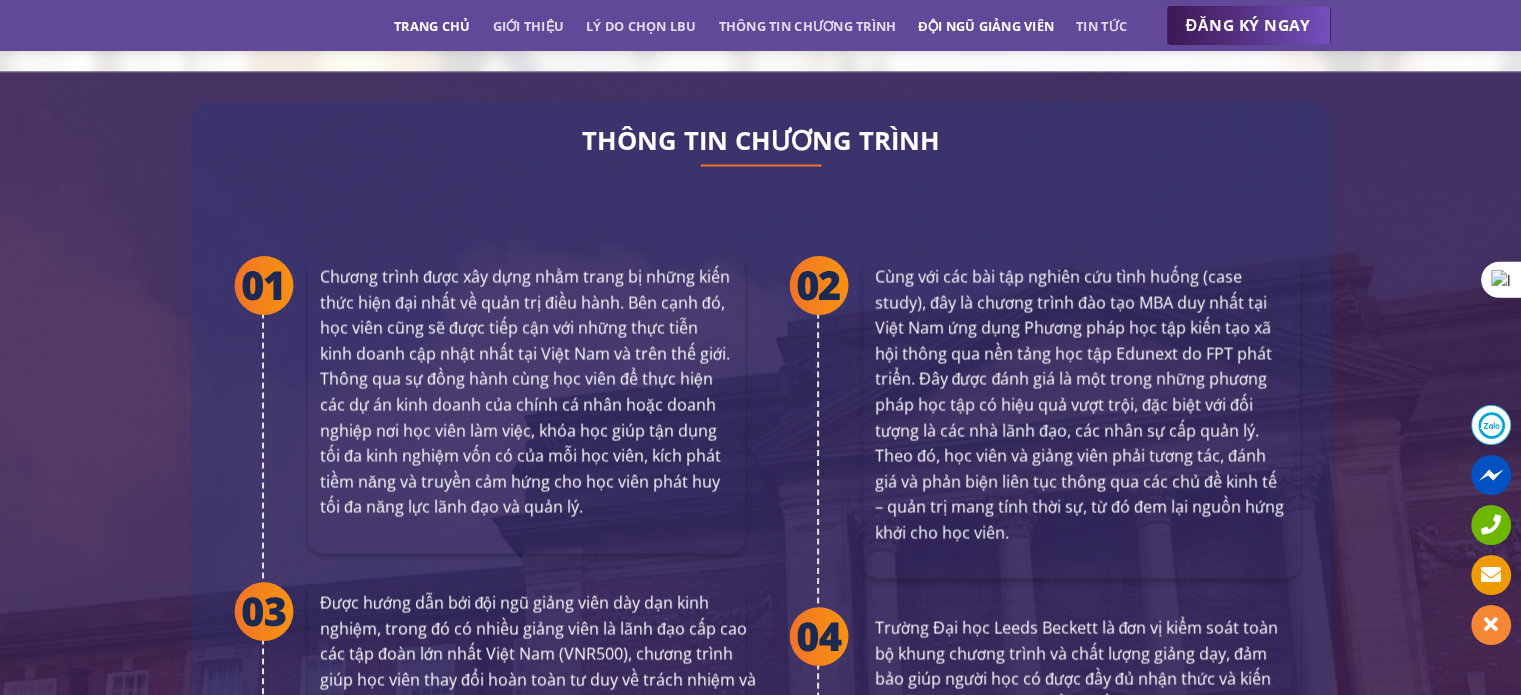 click on "Đội ngũ giảng viên" at bounding box center [986, 26] 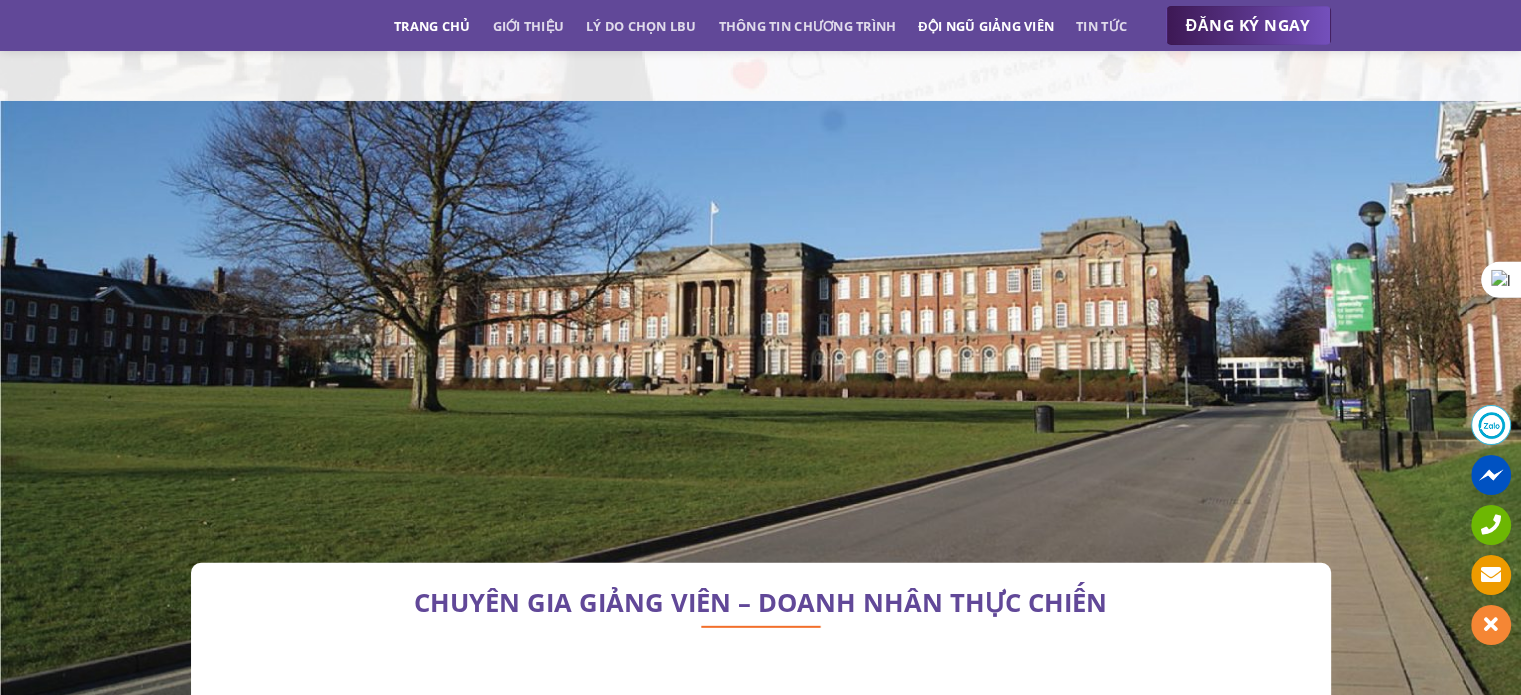 scroll, scrollTop: 5719, scrollLeft: 0, axis: vertical 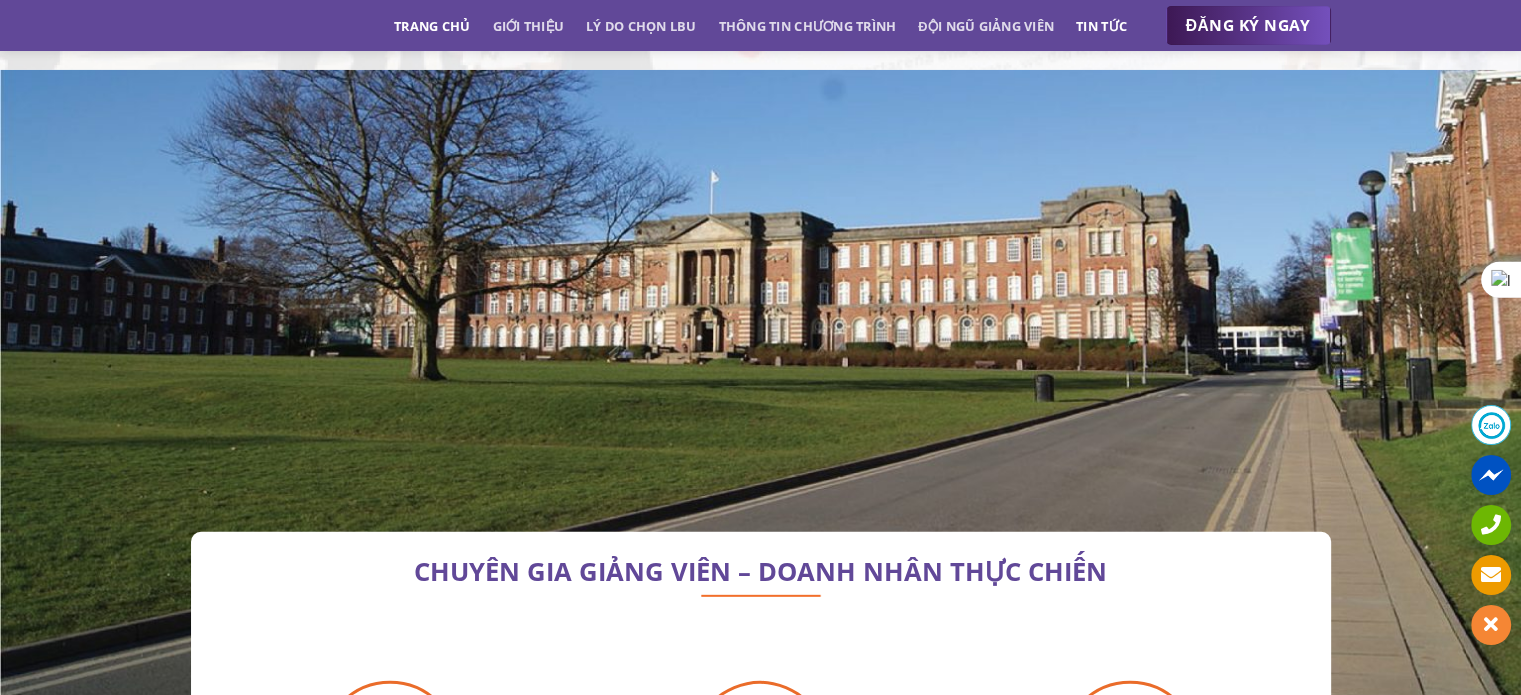 click on "Tin tức" at bounding box center (1101, 26) 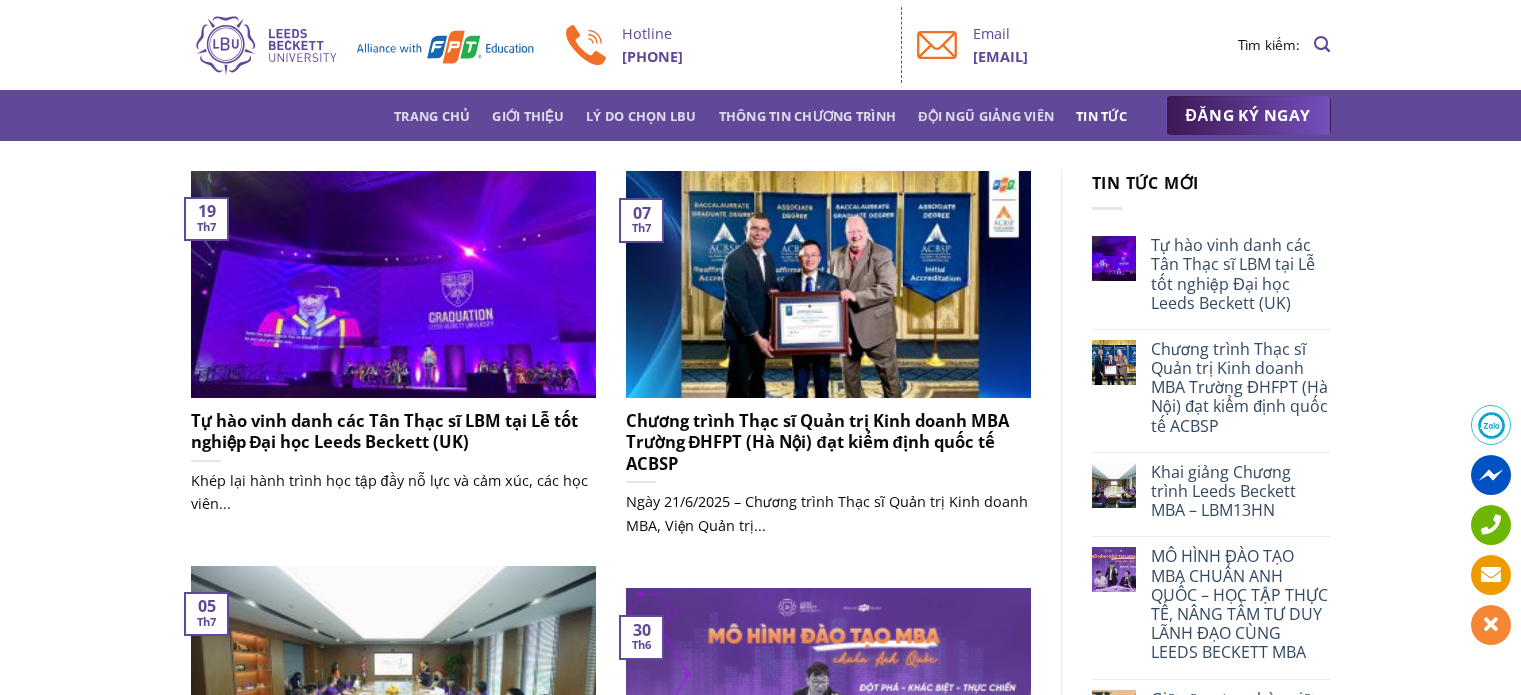 scroll, scrollTop: 0, scrollLeft: 0, axis: both 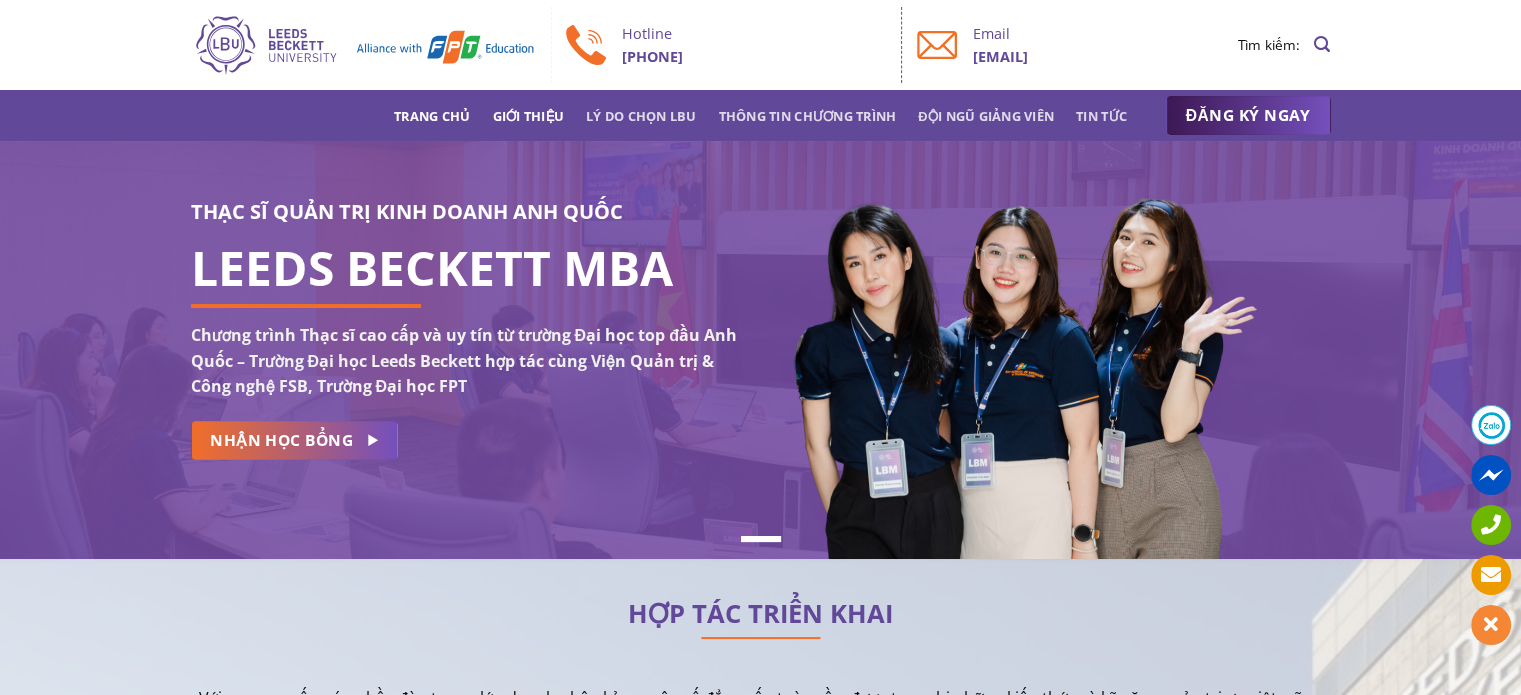 click on "Giới thiệu" at bounding box center (528, 116) 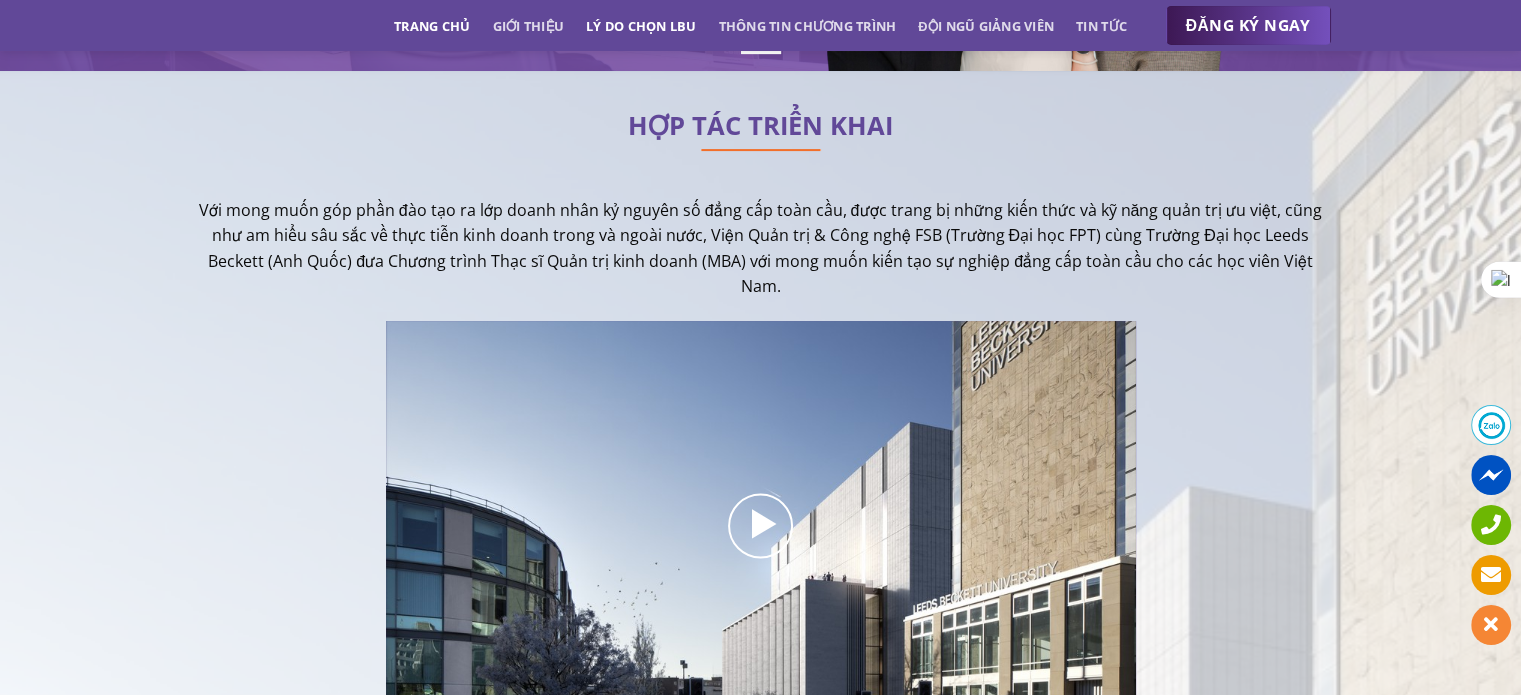 click on "Lý do chọn LBU" at bounding box center [641, 26] 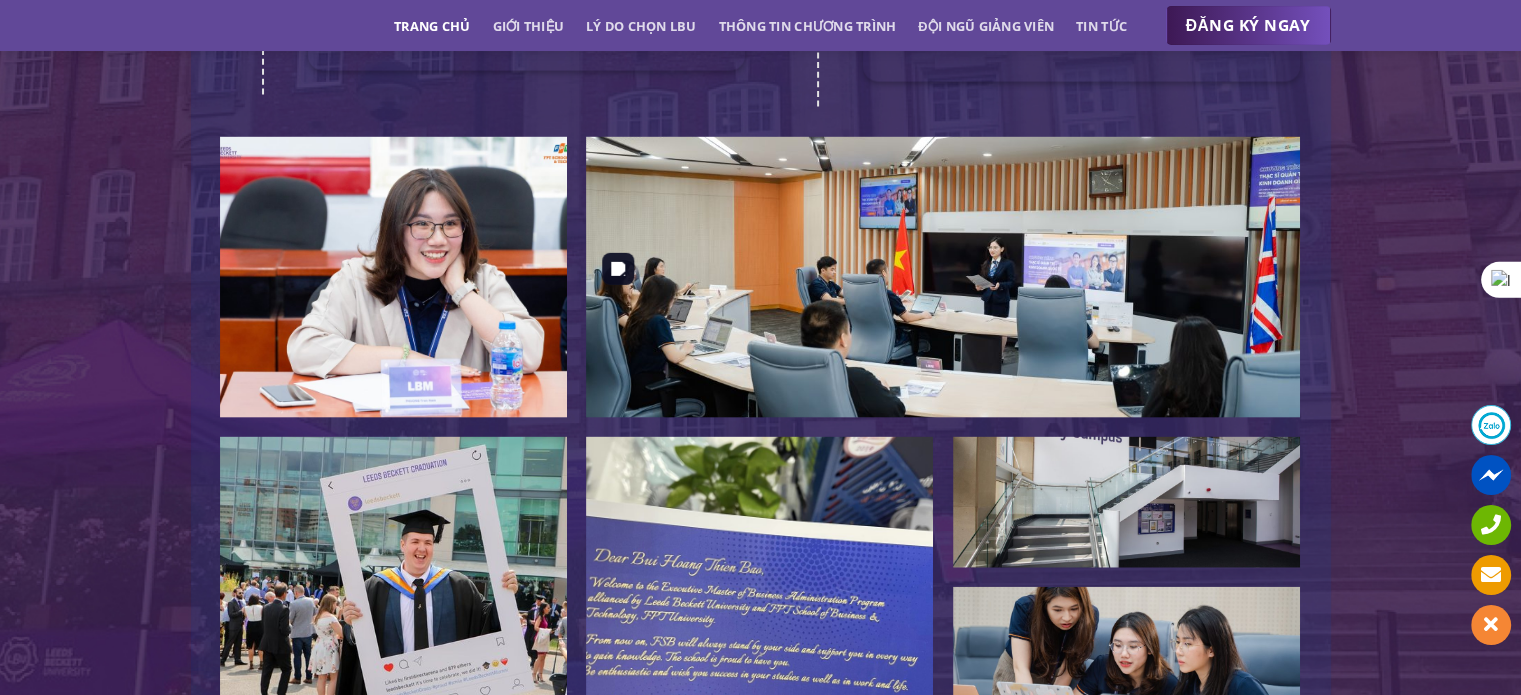 scroll, scrollTop: 3707, scrollLeft: 0, axis: vertical 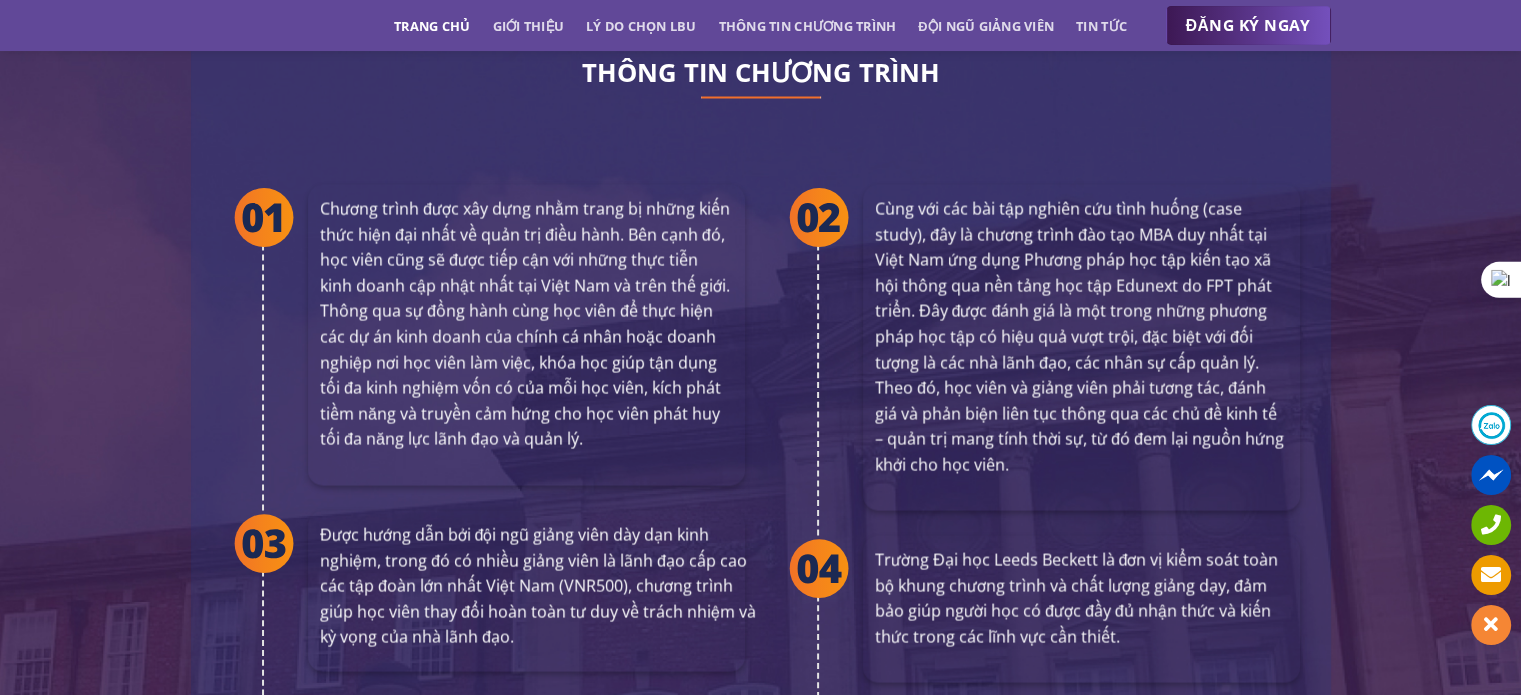 click on "Cùng với các bài tập nghiên cứu tình huống (case study), đây là chương trình đào tạo MBA duy nhất tại Việt Nam ứng dụng Phương pháp học tập kiến tạo xã hội thông qua nền tảng học tập Edunext do FPT phát triển. Đây được đánh giá là một trong những phương pháp học tập có hiệu quả vượt trội, đặc biệt với đối tượng là các nhà lãnh đạo, các nhân sự cấp quản lý. Theo đó, học viên và giảng viên phải tương tác, đánh giá và phản biện liên tục thông qua các chủ đề kinh tế – quản trị mang tính thời sự, từ đó đem lại nguồn hứng khởi cho học viên." at bounding box center (1081, 337) 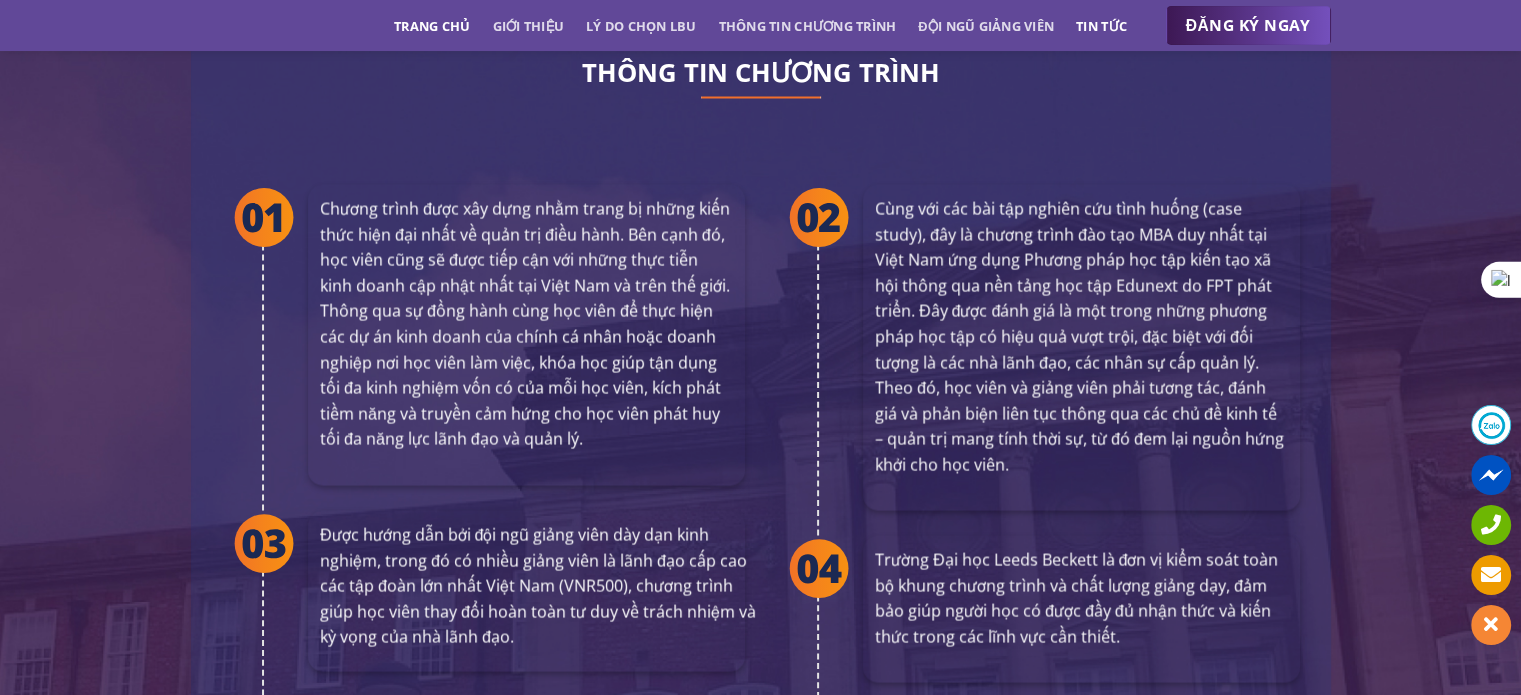 click on "Tin tức" at bounding box center (1101, 26) 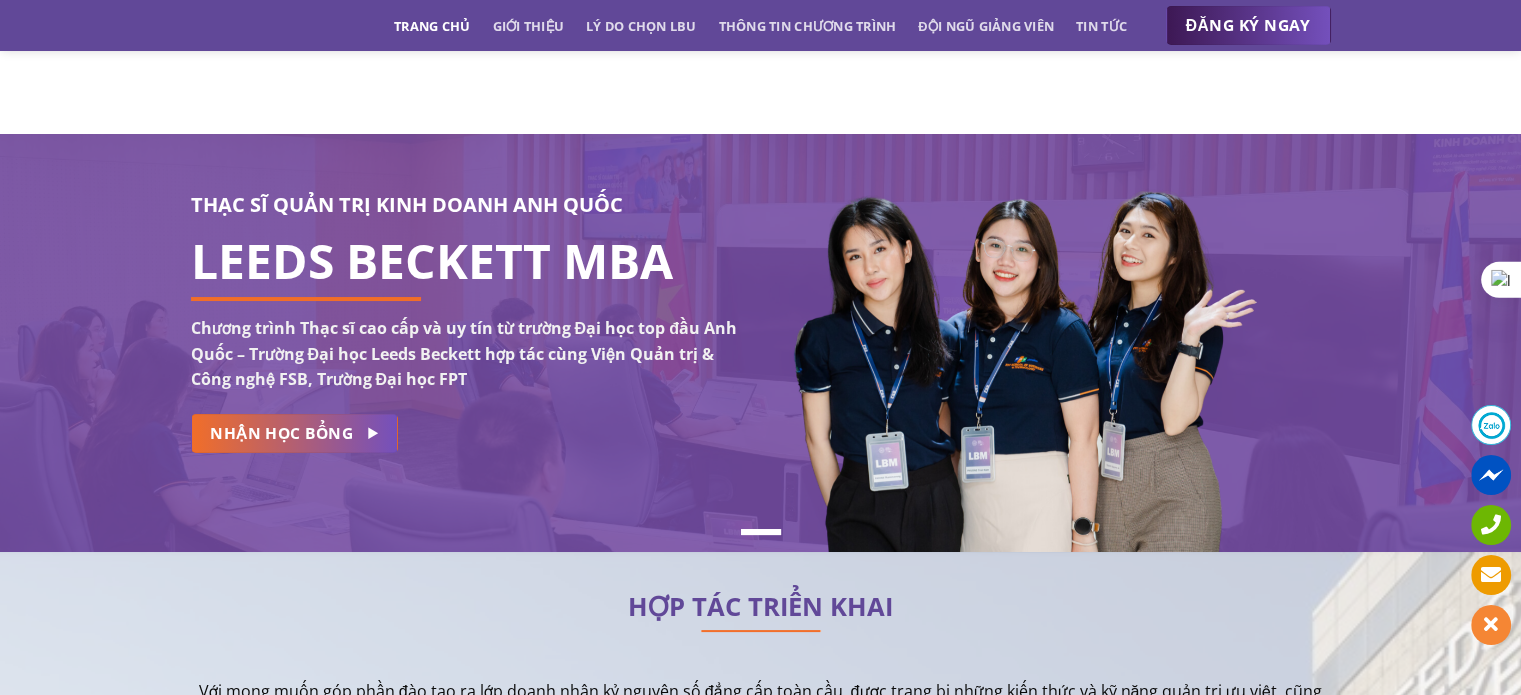 scroll, scrollTop: 0, scrollLeft: 0, axis: both 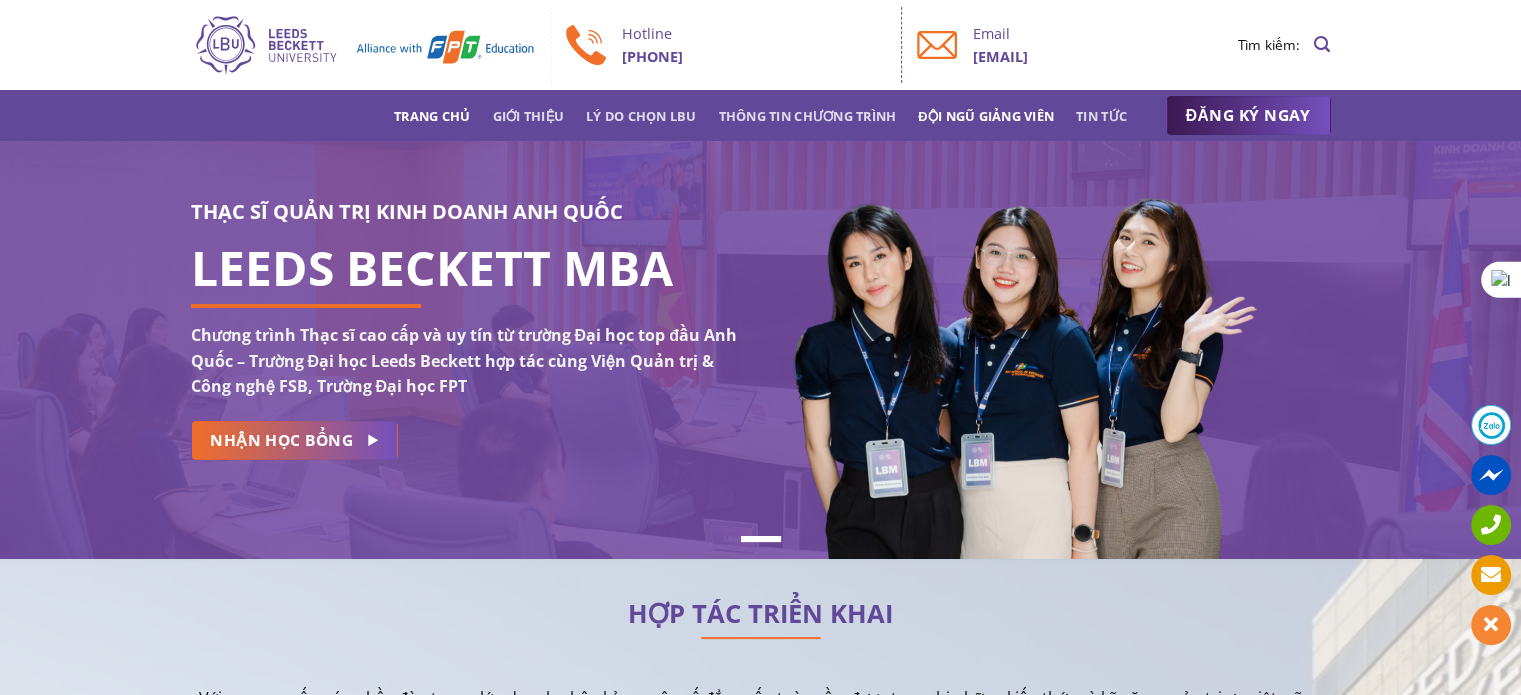 click on "Đội ngũ giảng viên" at bounding box center (986, 116) 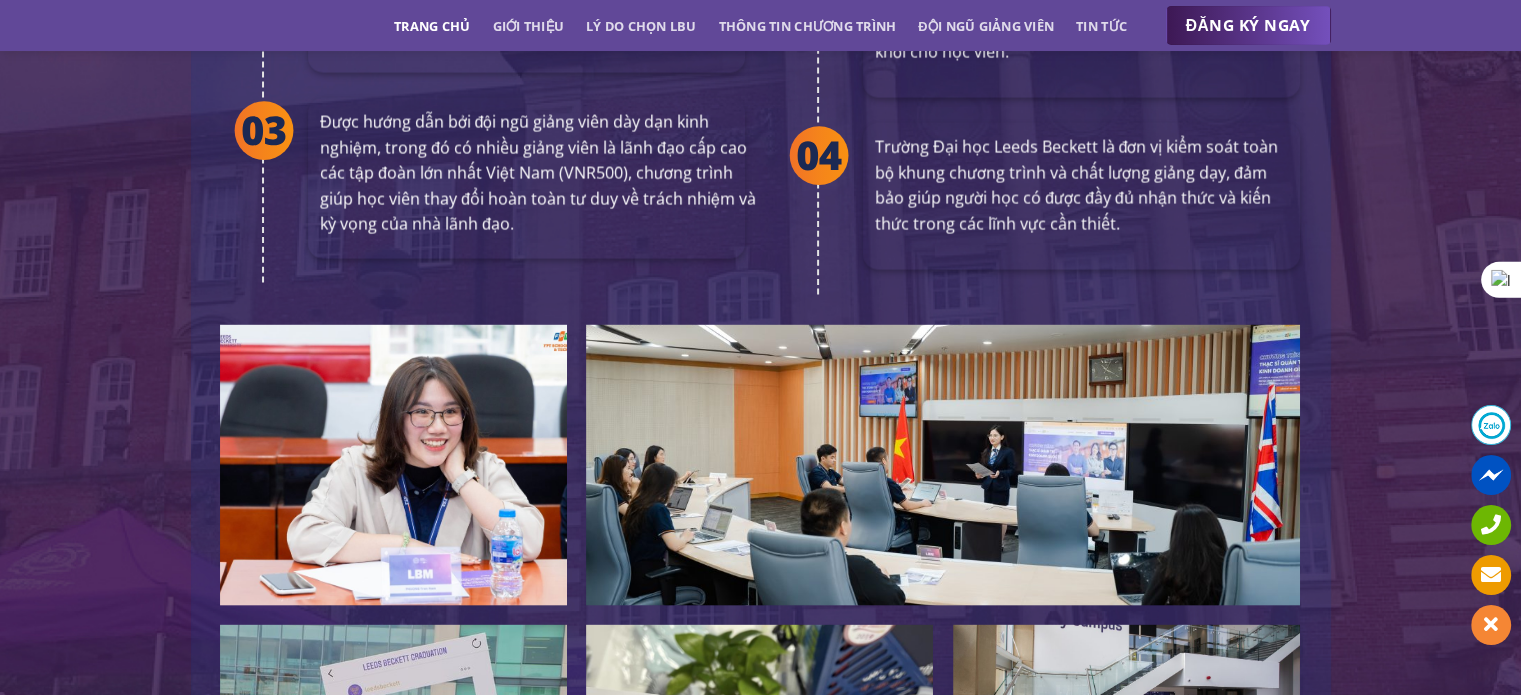 scroll, scrollTop: 3919, scrollLeft: 0, axis: vertical 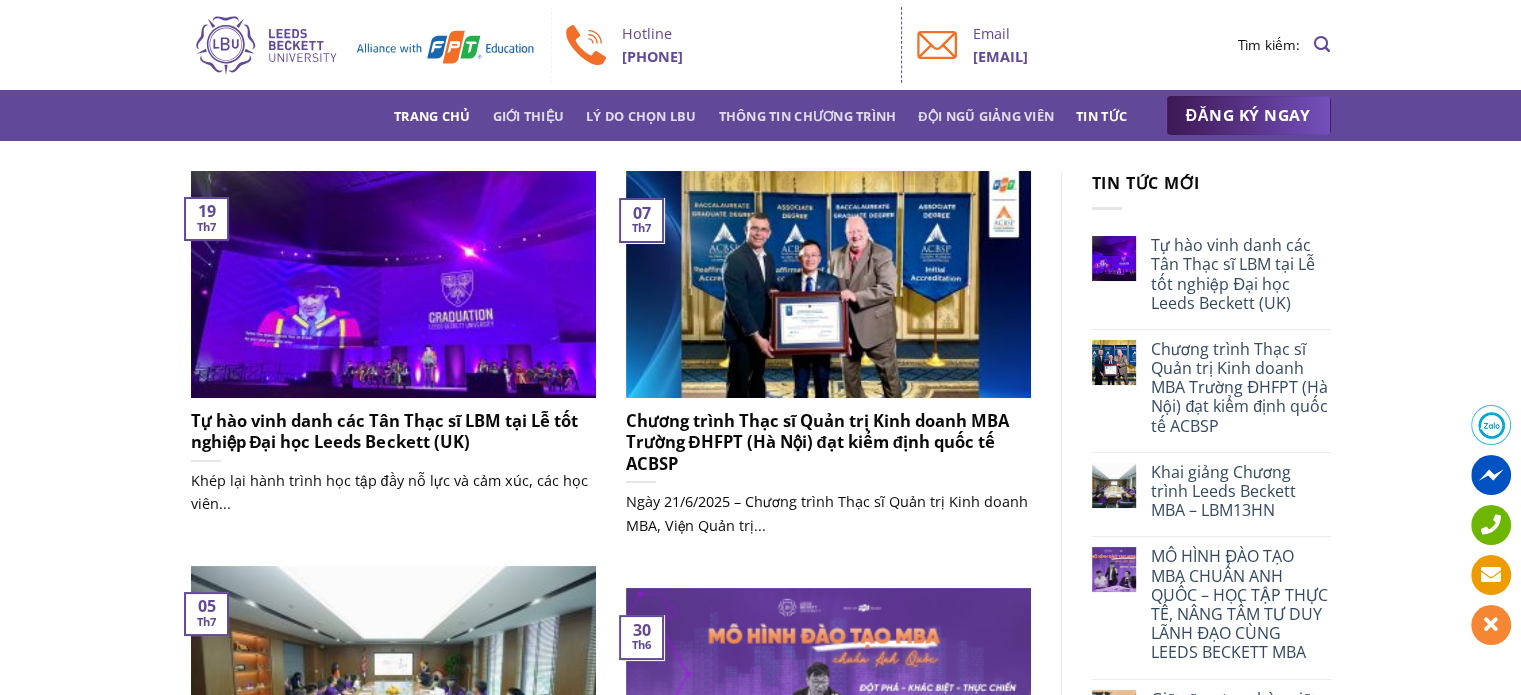 click on "Trang chủ" at bounding box center [432, 116] 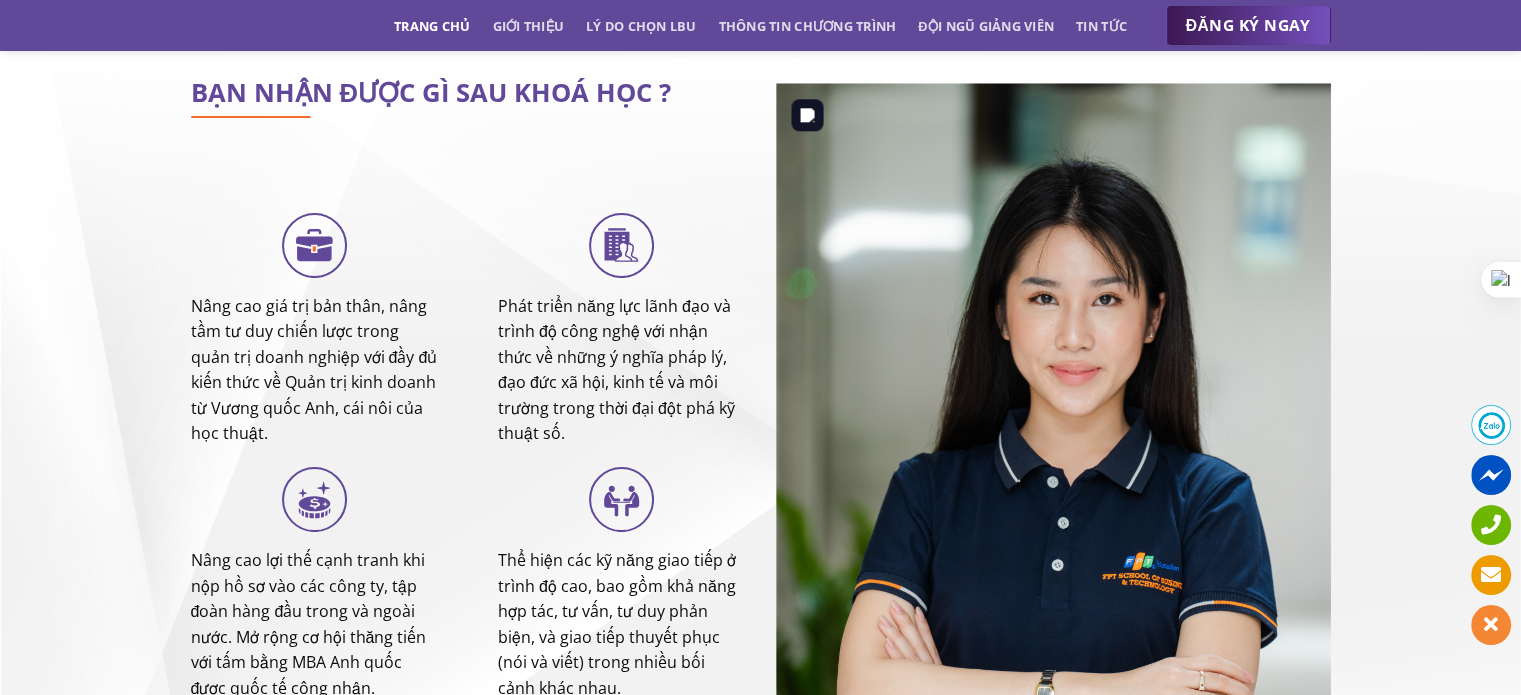 scroll, scrollTop: 7685, scrollLeft: 0, axis: vertical 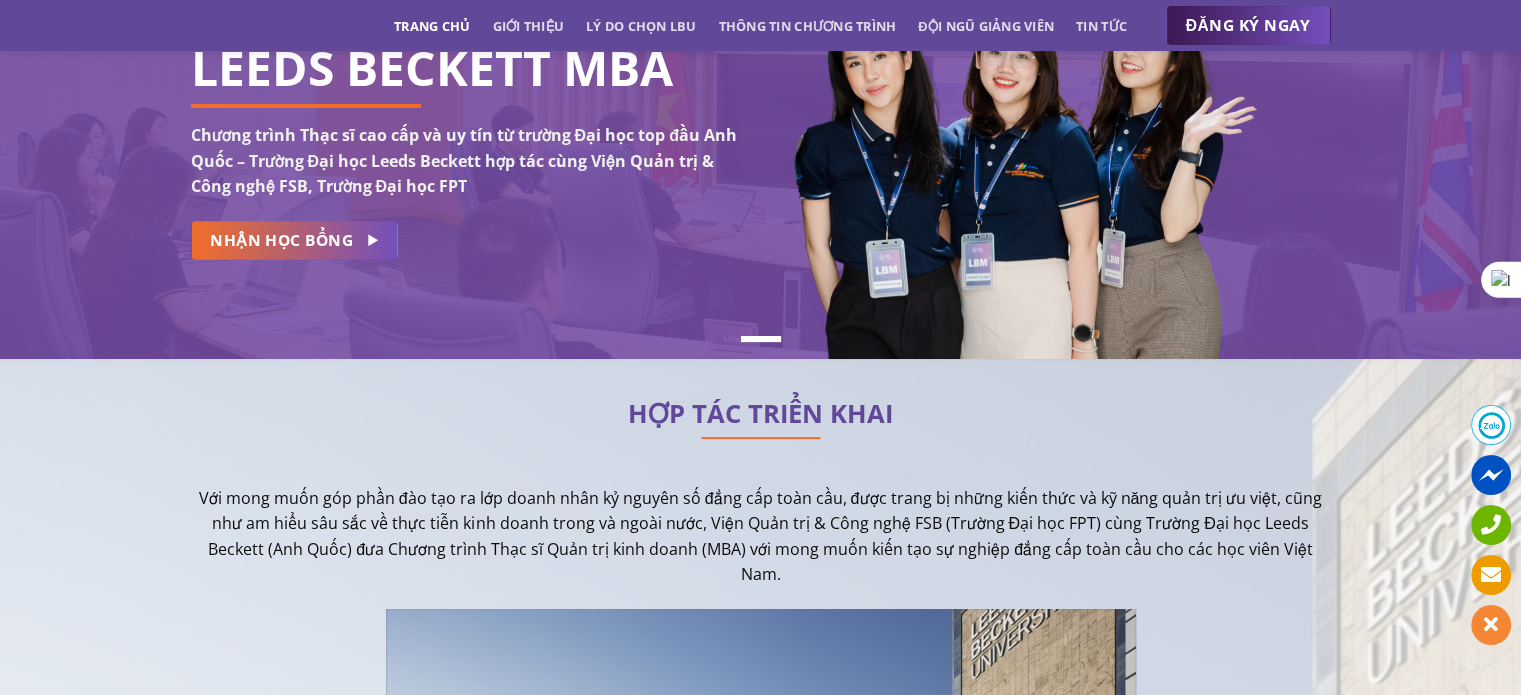 click on "Trang chủ" at bounding box center [432, 26] 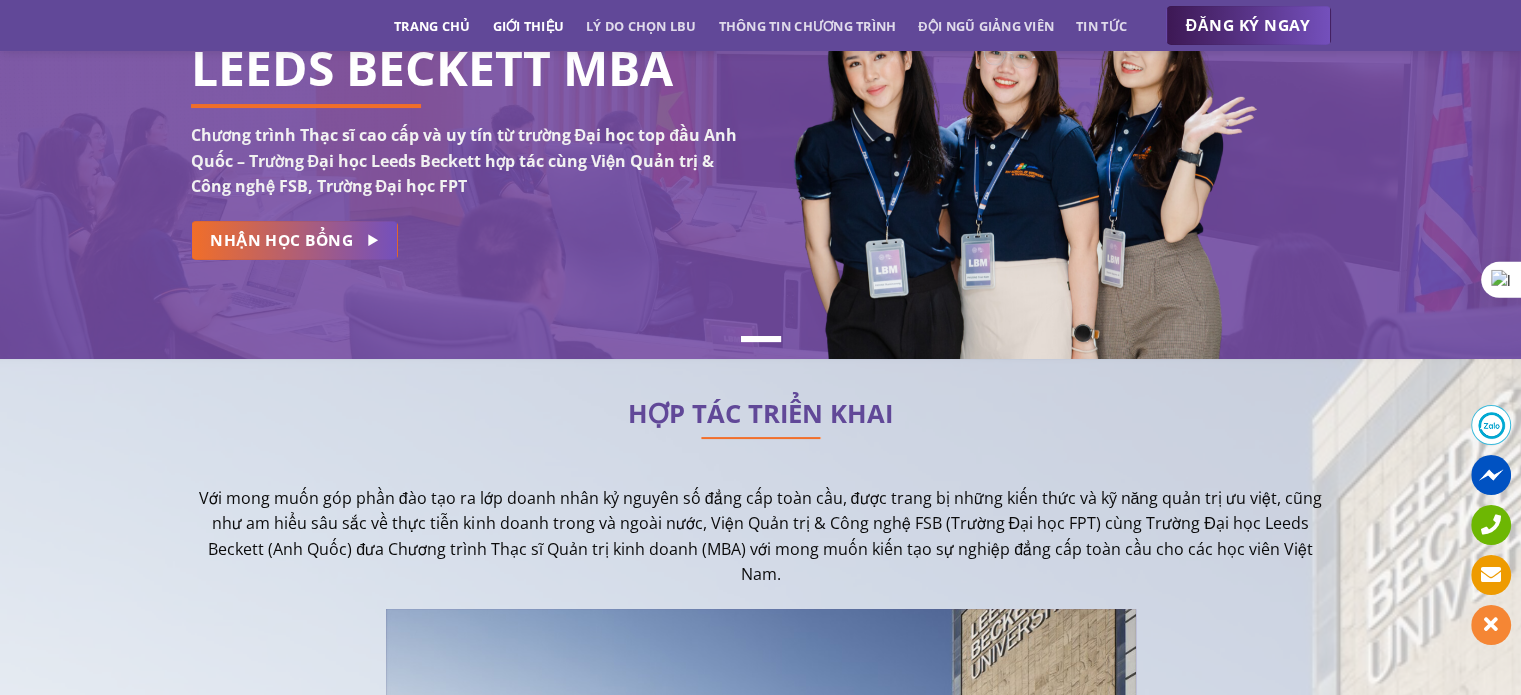 click on "Giới thiệu" at bounding box center (528, 26) 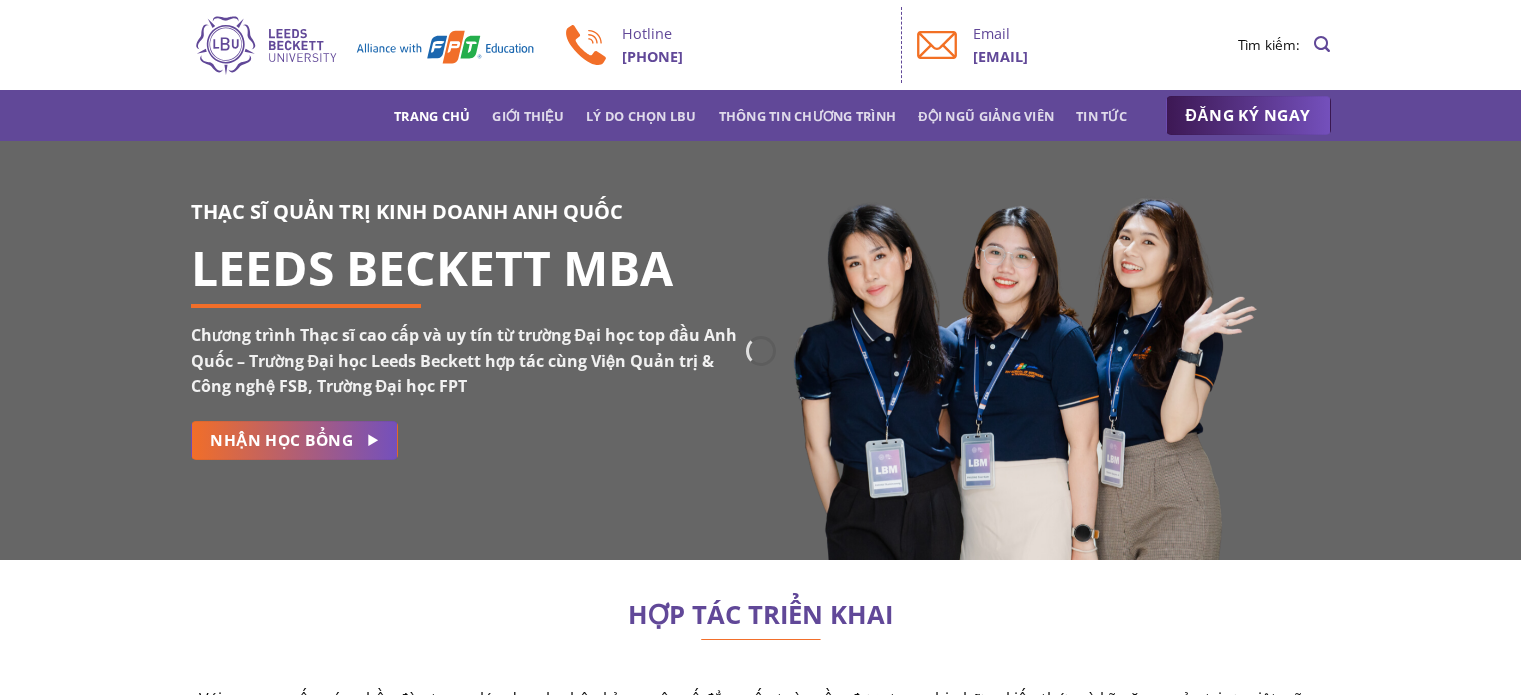 scroll, scrollTop: 0, scrollLeft: 0, axis: both 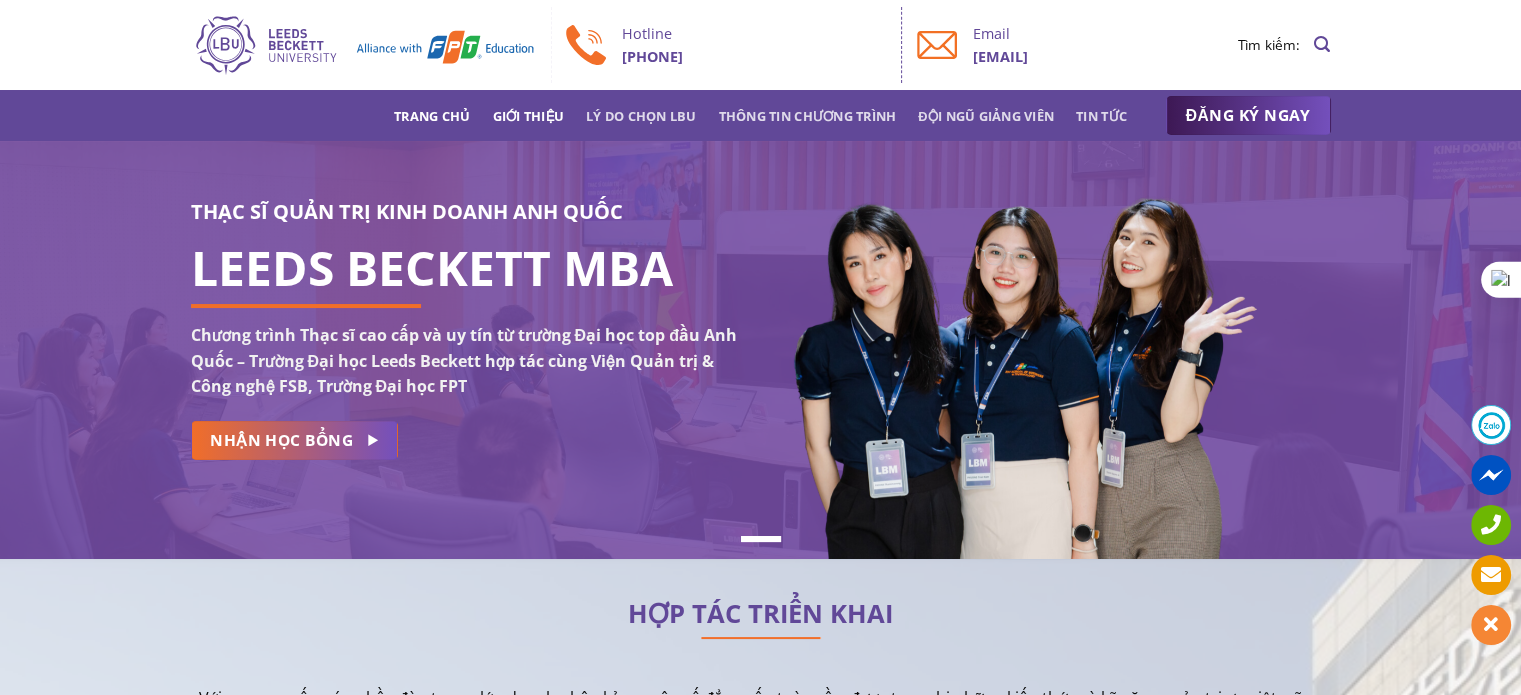 click on "Giới thiệu" at bounding box center (528, 116) 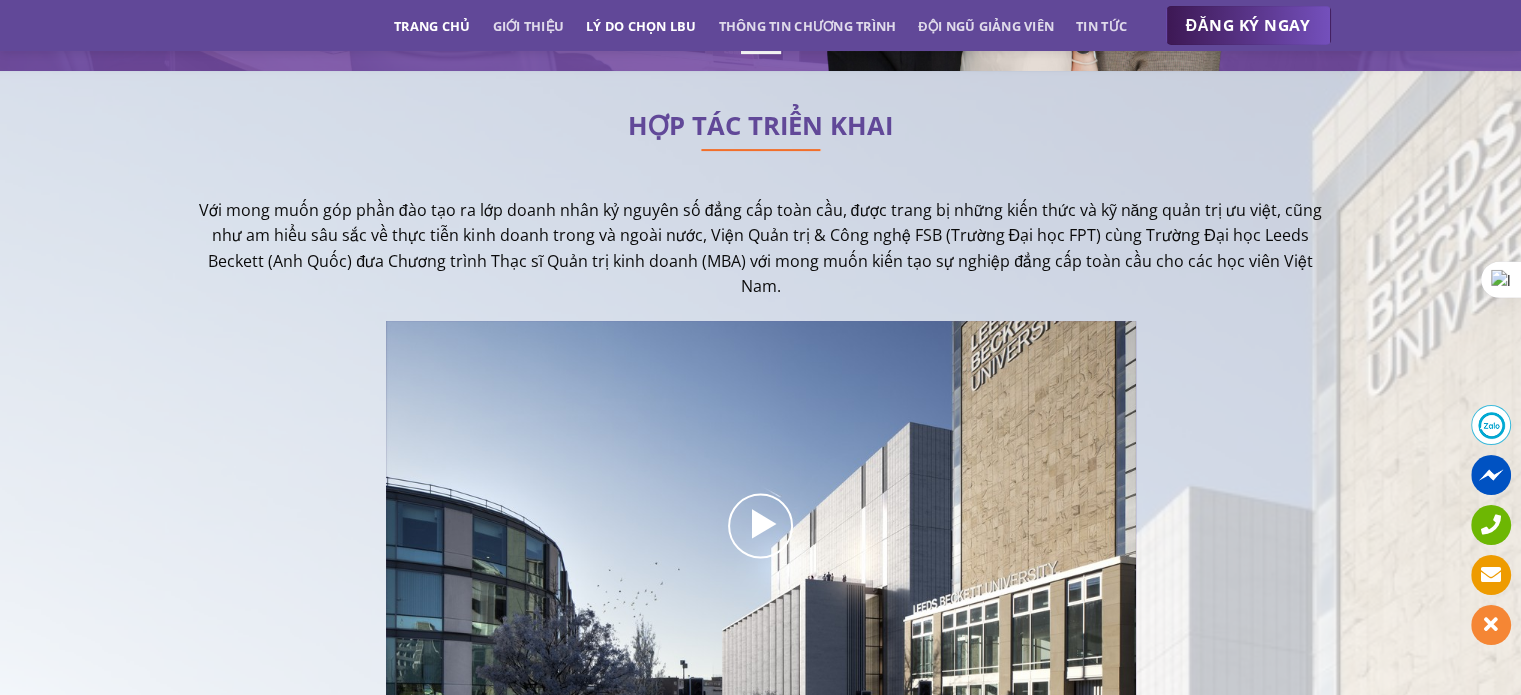 click on "Lý do chọn LBU" at bounding box center [641, 26] 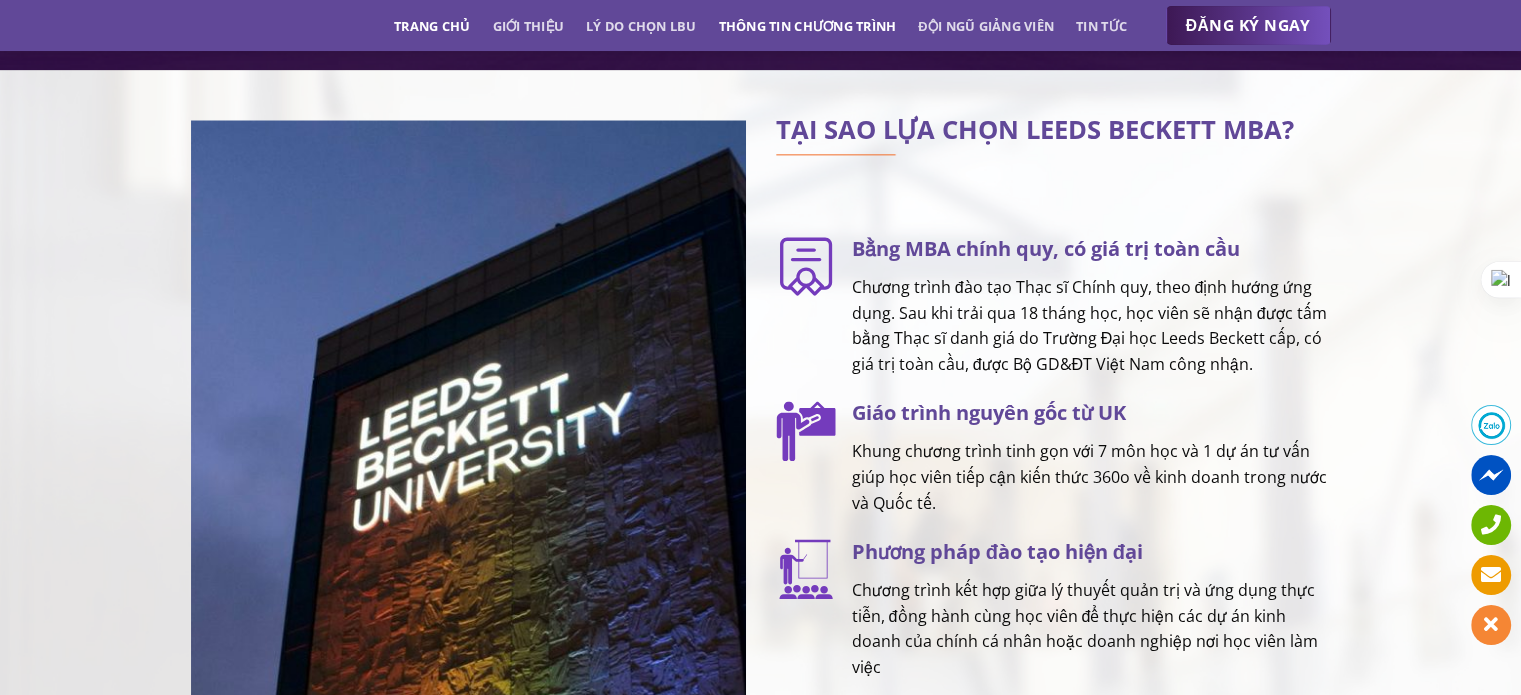 click on "Thông tin chương trình" at bounding box center (808, 26) 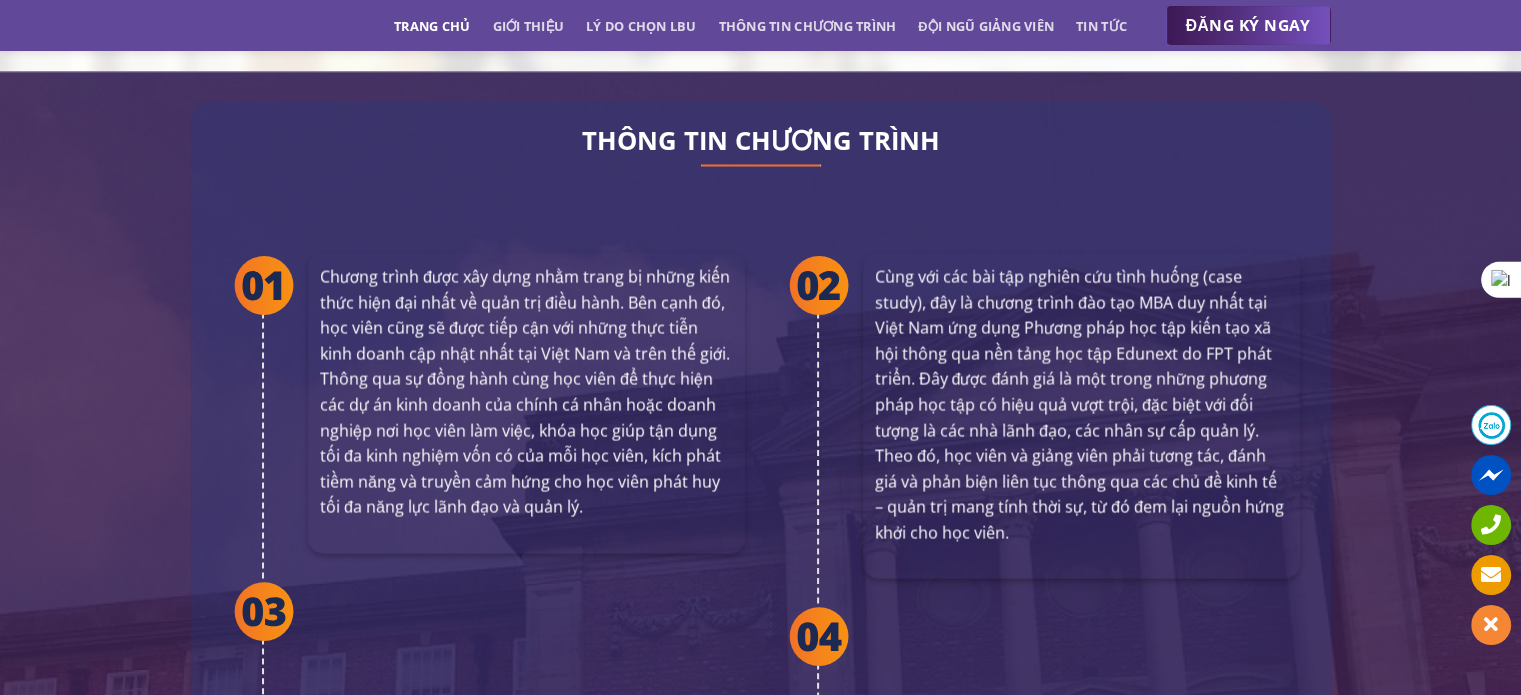 click on "Trang chủ
Giới thiệu
Lý do chọn LBU
Thông tin chương trình
Đội ngũ giảng viên
Tin tức" at bounding box center [760, 26] 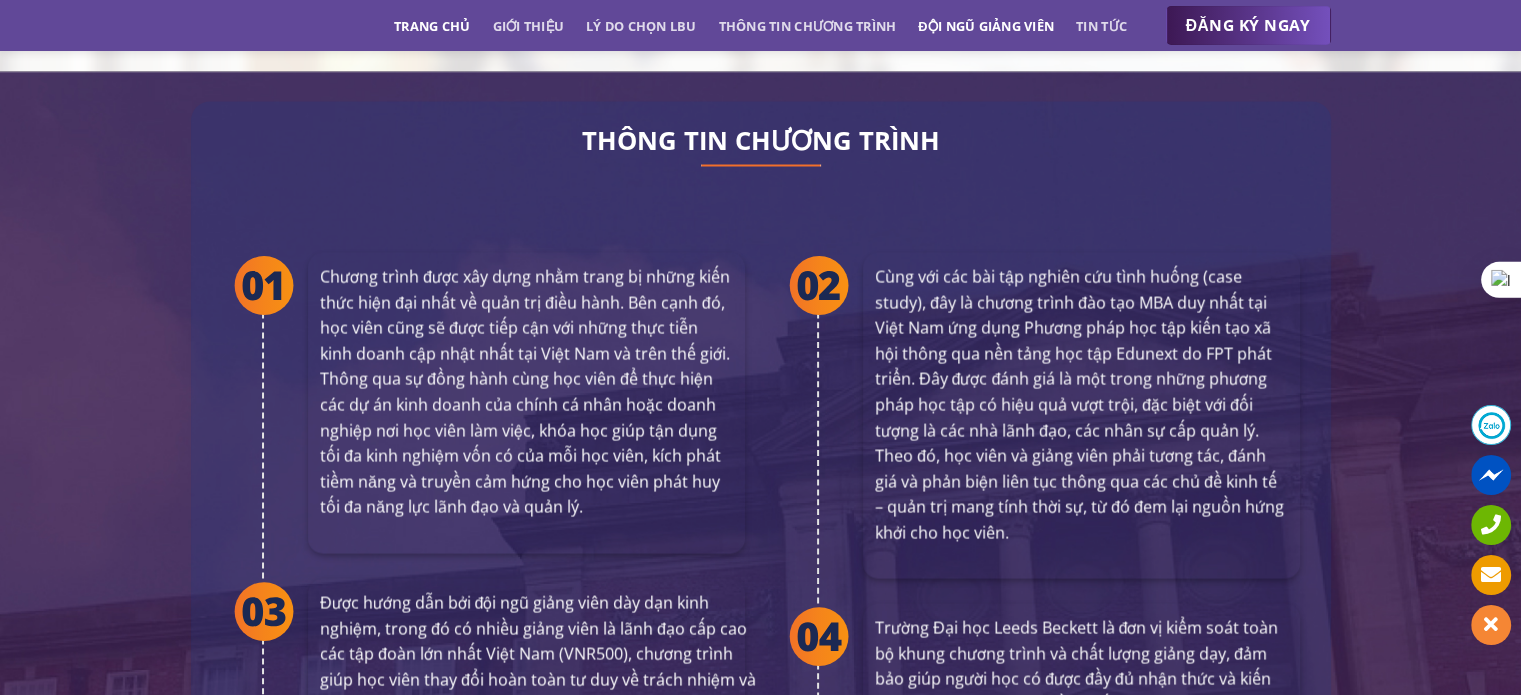 click on "Đội ngũ giảng viên" at bounding box center (986, 26) 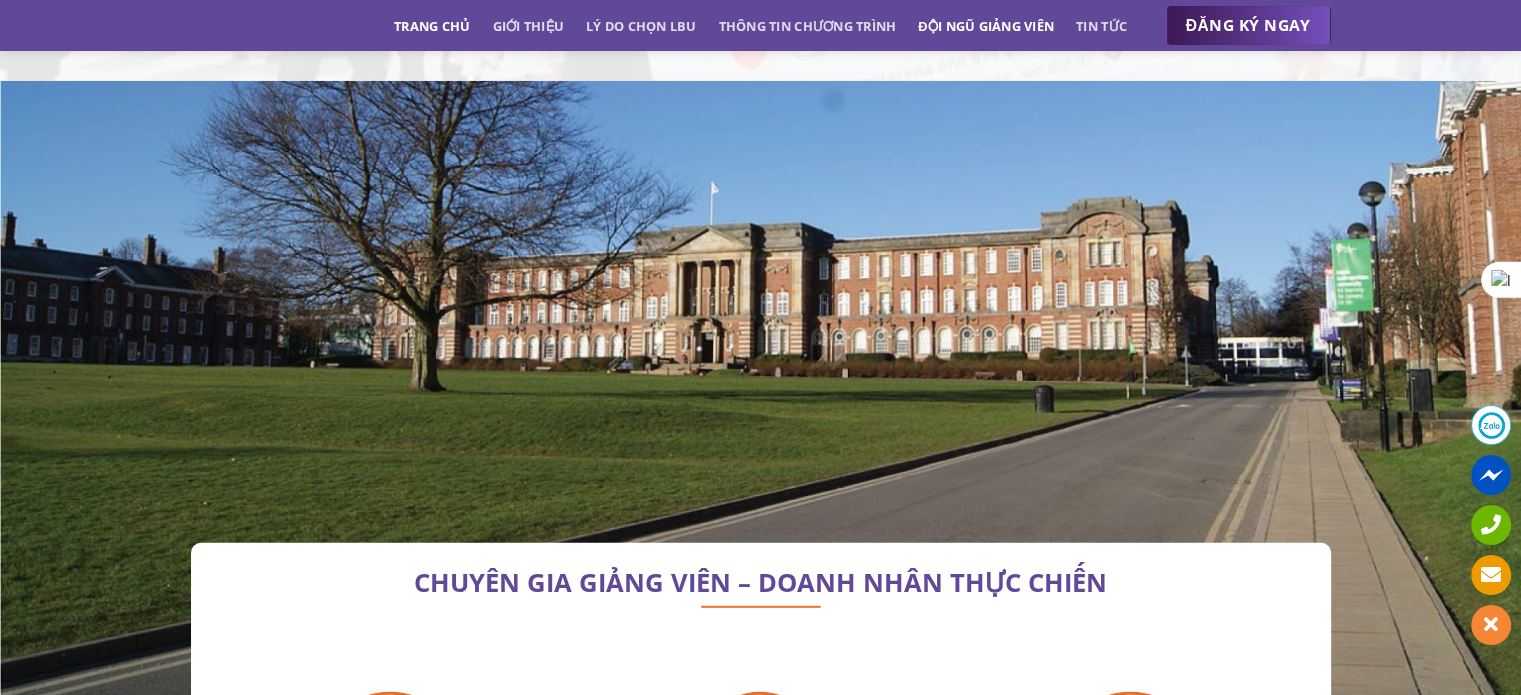 scroll, scrollTop: 5719, scrollLeft: 0, axis: vertical 